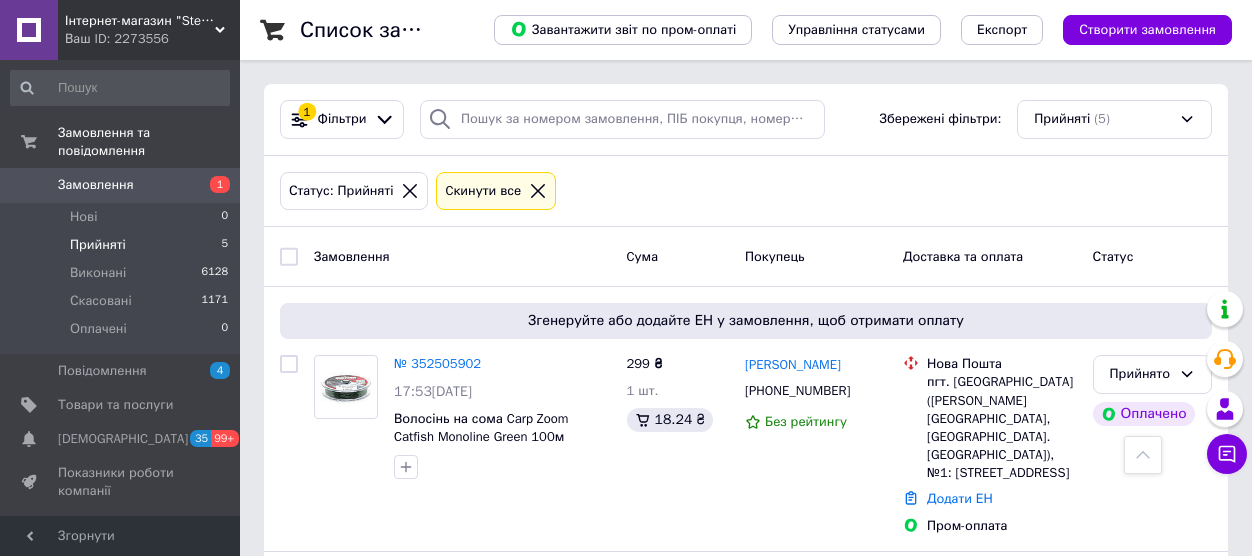 scroll, scrollTop: 794, scrollLeft: 0, axis: vertical 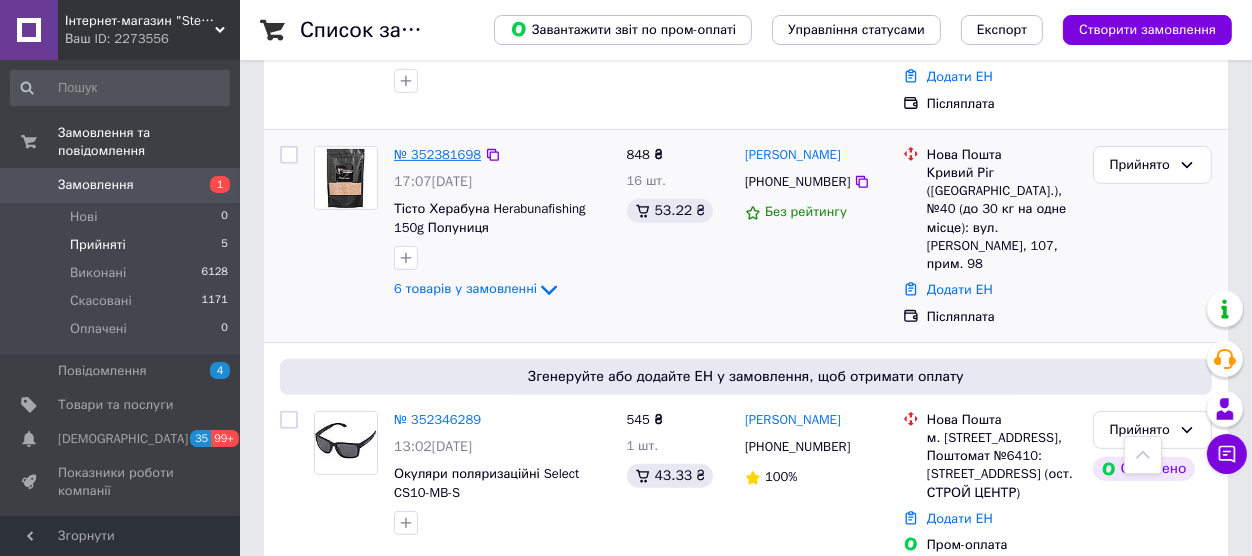 click on "№ 352381698" at bounding box center (437, 154) 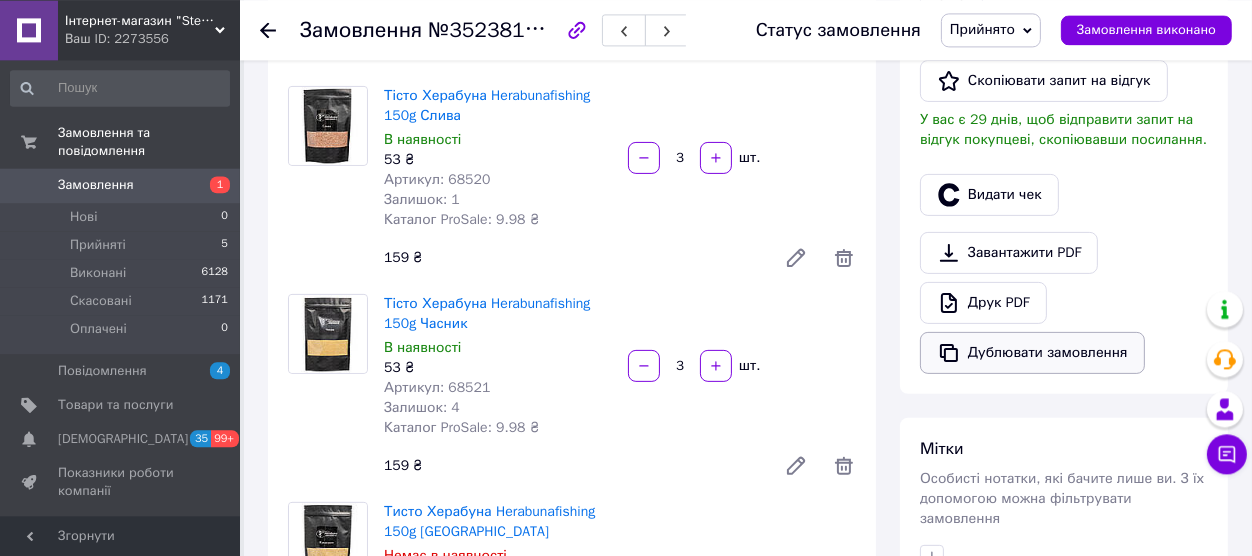 scroll, scrollTop: 577, scrollLeft: 0, axis: vertical 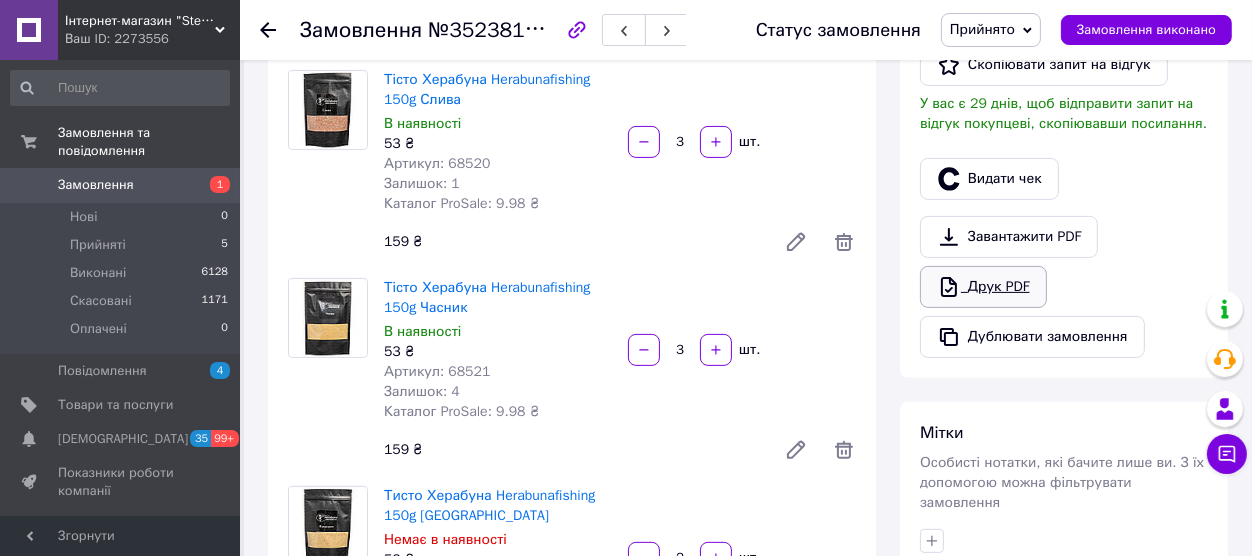 click on "Друк PDF" at bounding box center [983, 287] 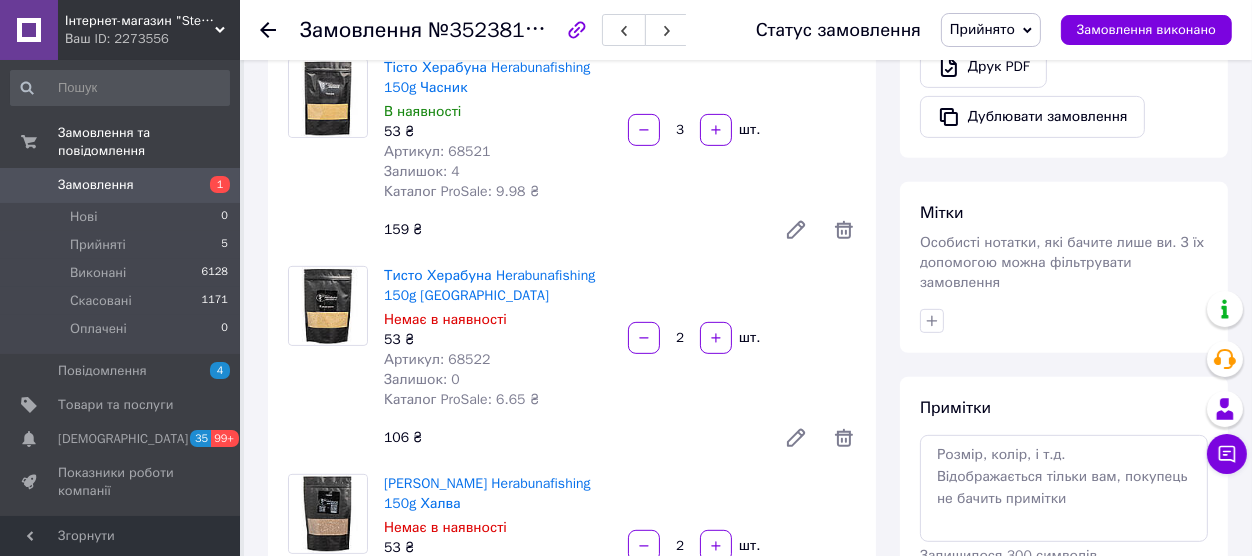 scroll, scrollTop: 577, scrollLeft: 0, axis: vertical 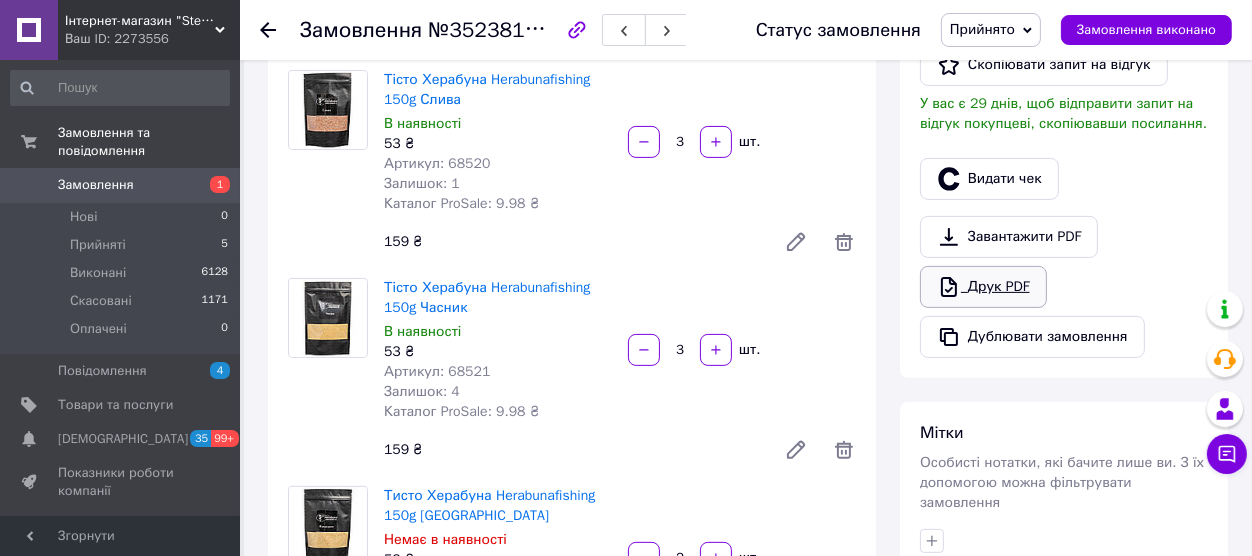 click on "Друк PDF" at bounding box center [983, 287] 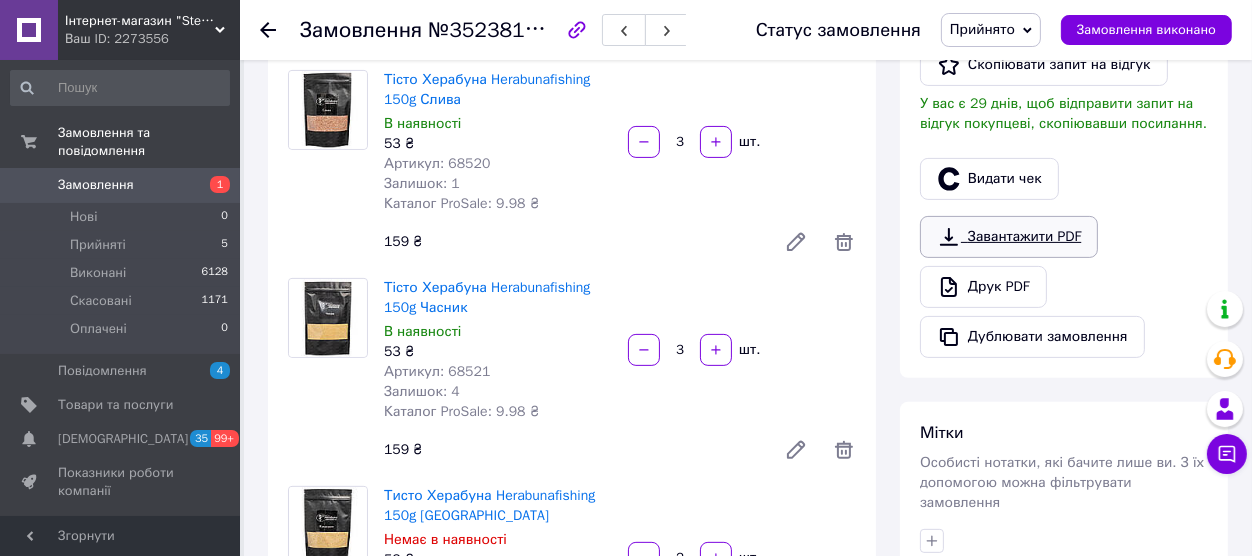 click on "Завантажити PDF" at bounding box center [1009, 237] 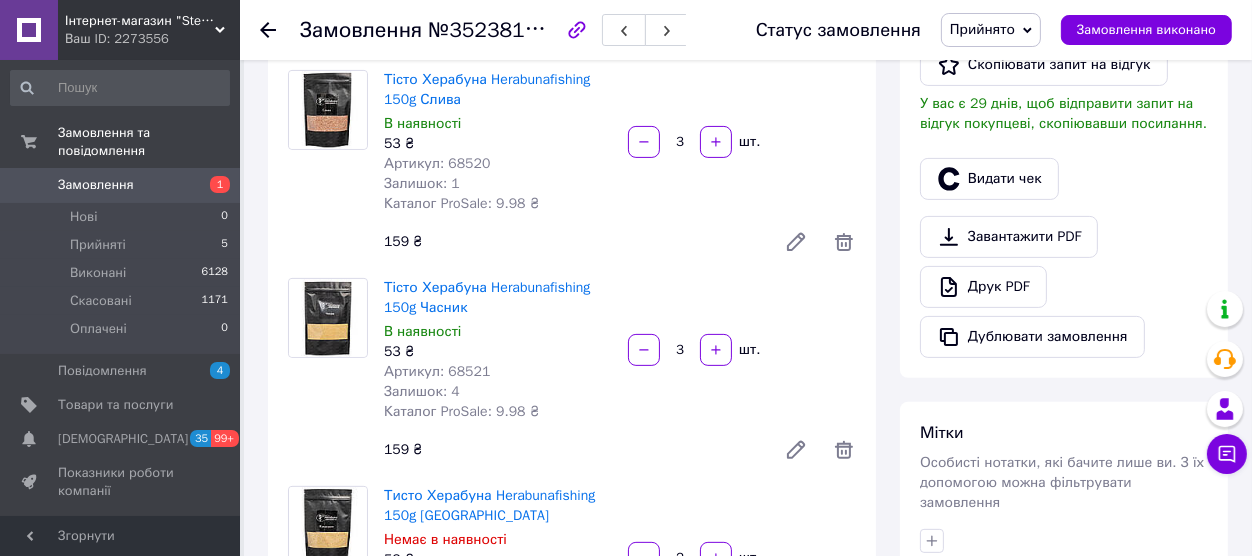 click 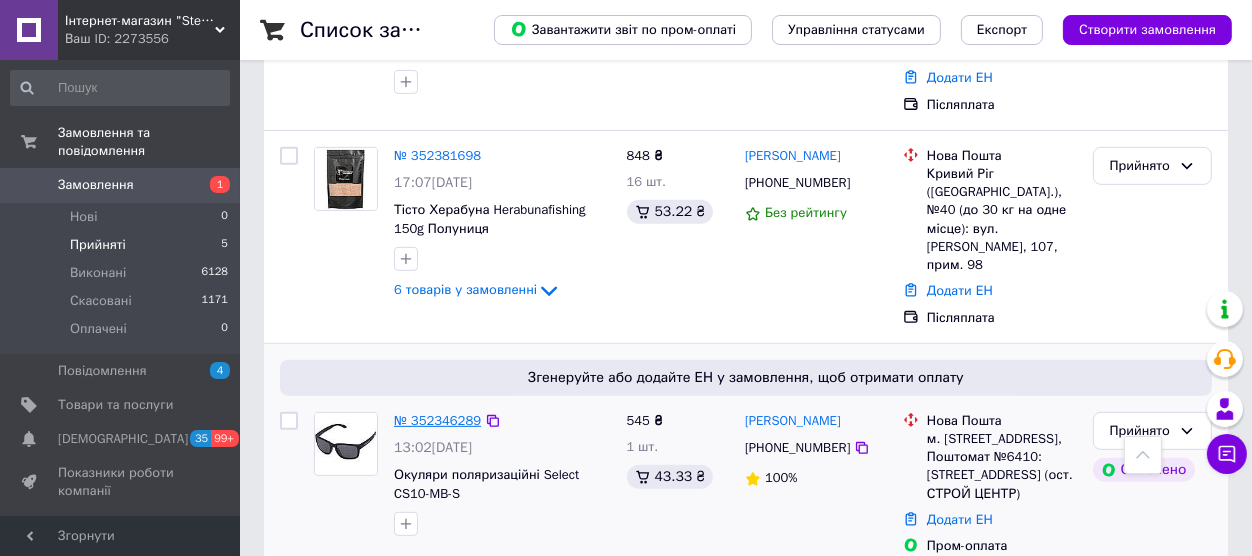 click on "№ 352346289" at bounding box center (437, 420) 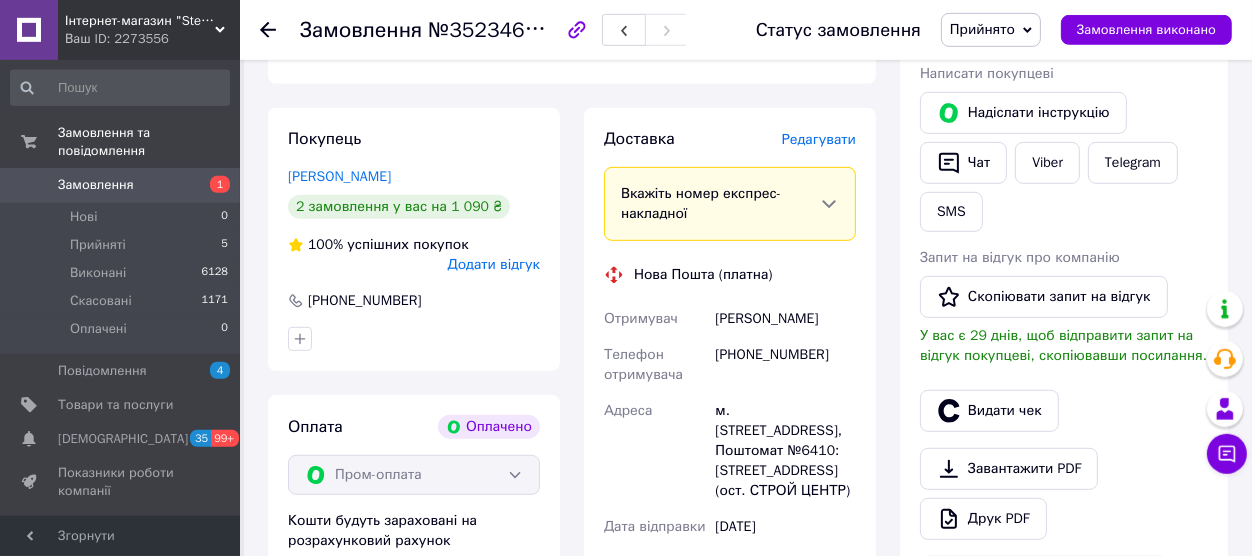 scroll, scrollTop: 1082, scrollLeft: 0, axis: vertical 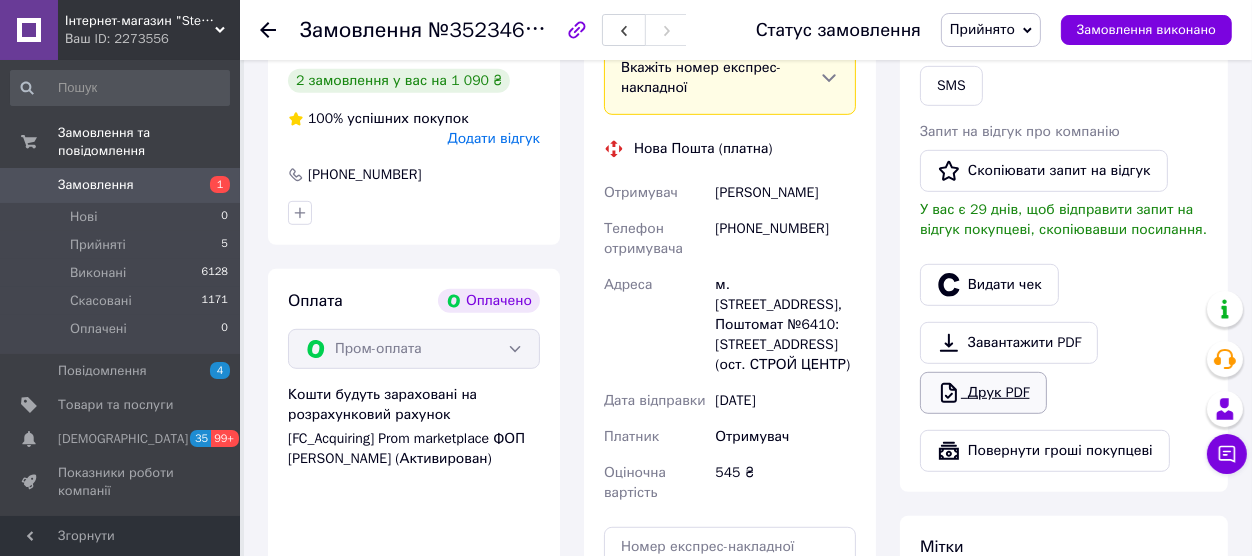 click on "Друк PDF" at bounding box center [983, 393] 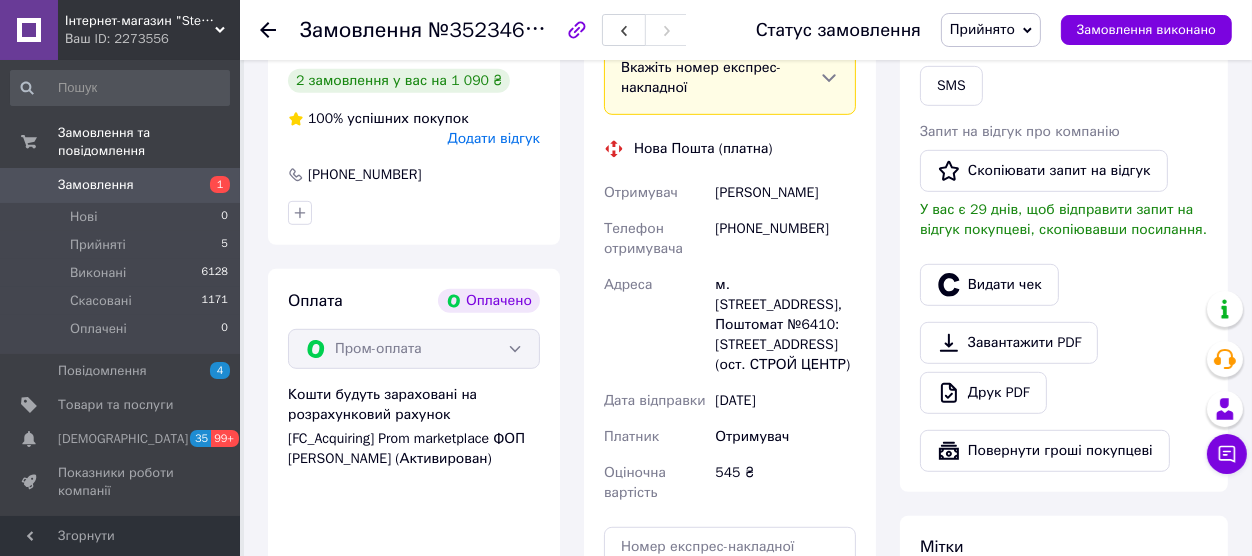 click on "Замовлення №352346289 Статус замовлення Прийнято Виконано Скасовано Оплачено Замовлення виконано" at bounding box center (746, 30) 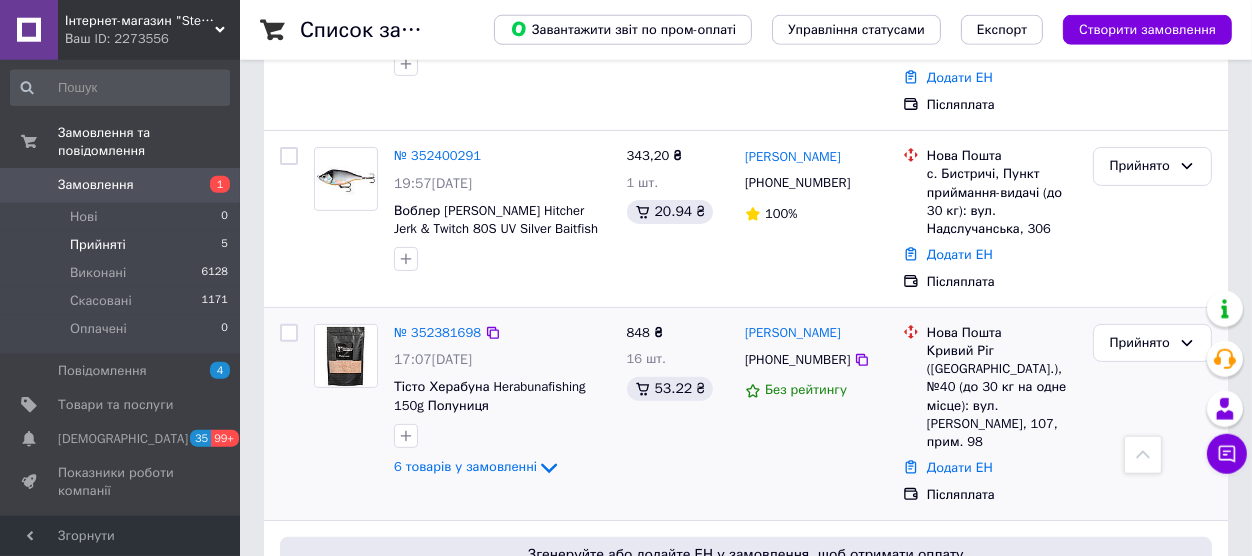scroll, scrollTop: 463, scrollLeft: 0, axis: vertical 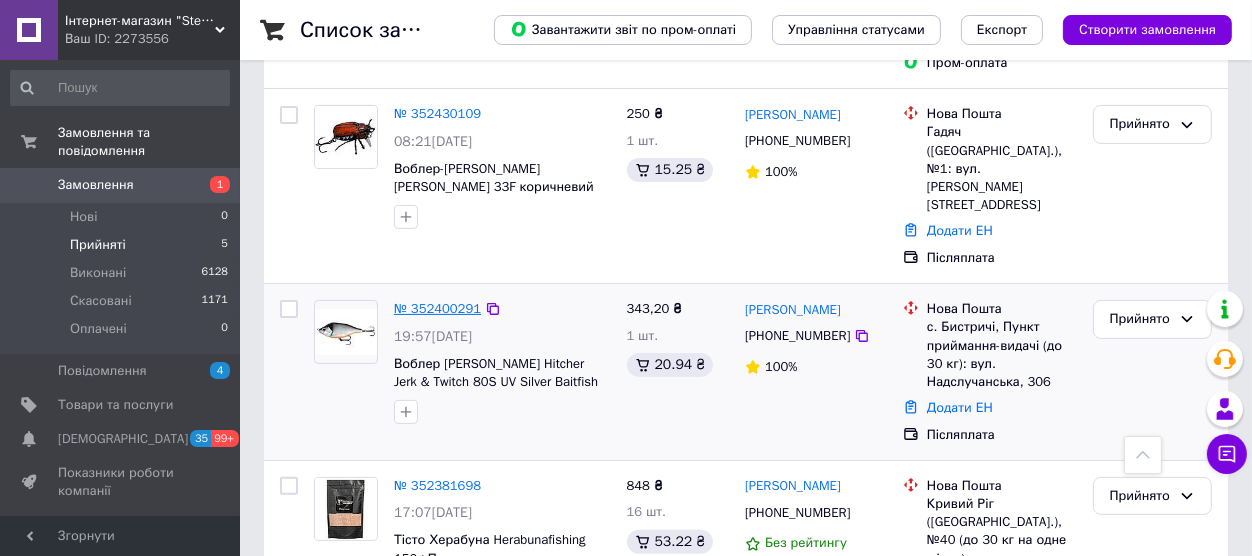click on "№ 352400291" at bounding box center (437, 308) 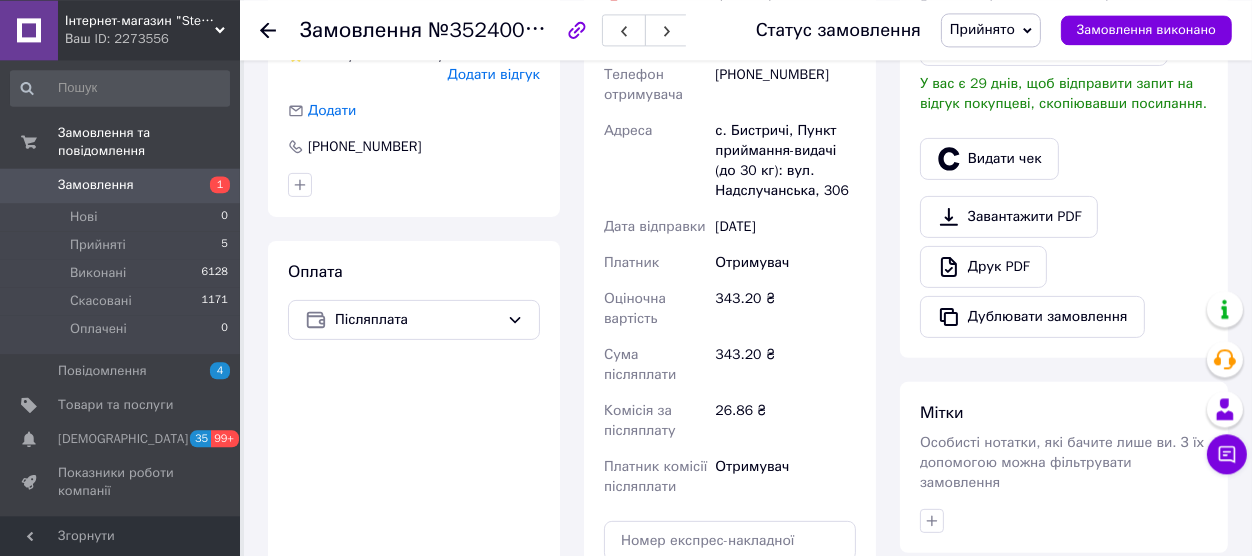 scroll, scrollTop: 687, scrollLeft: 0, axis: vertical 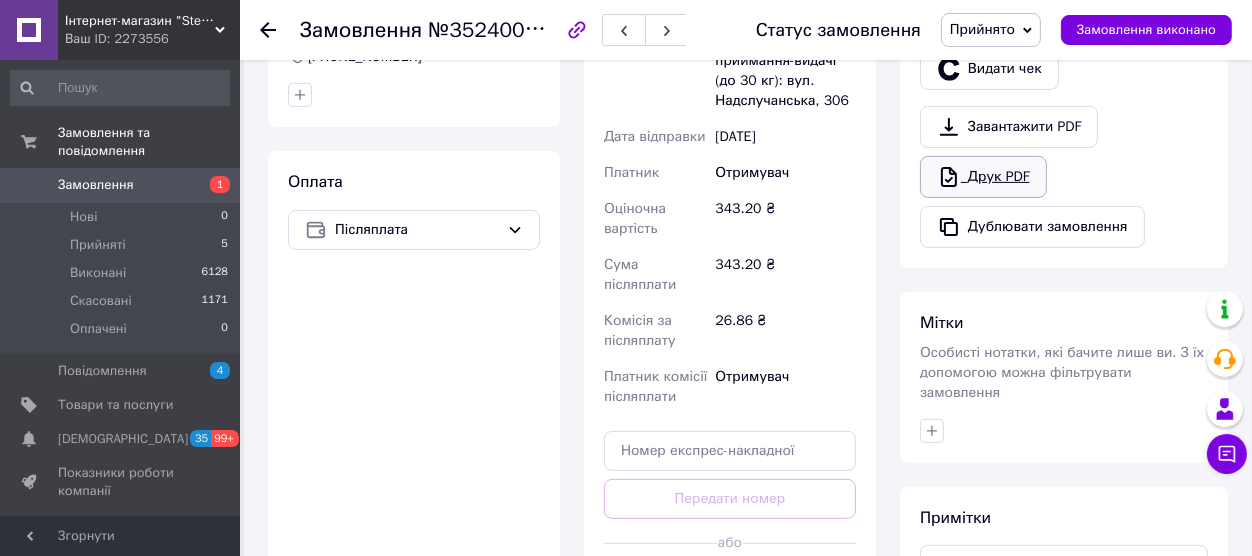 click on "Друк PDF" at bounding box center [983, 177] 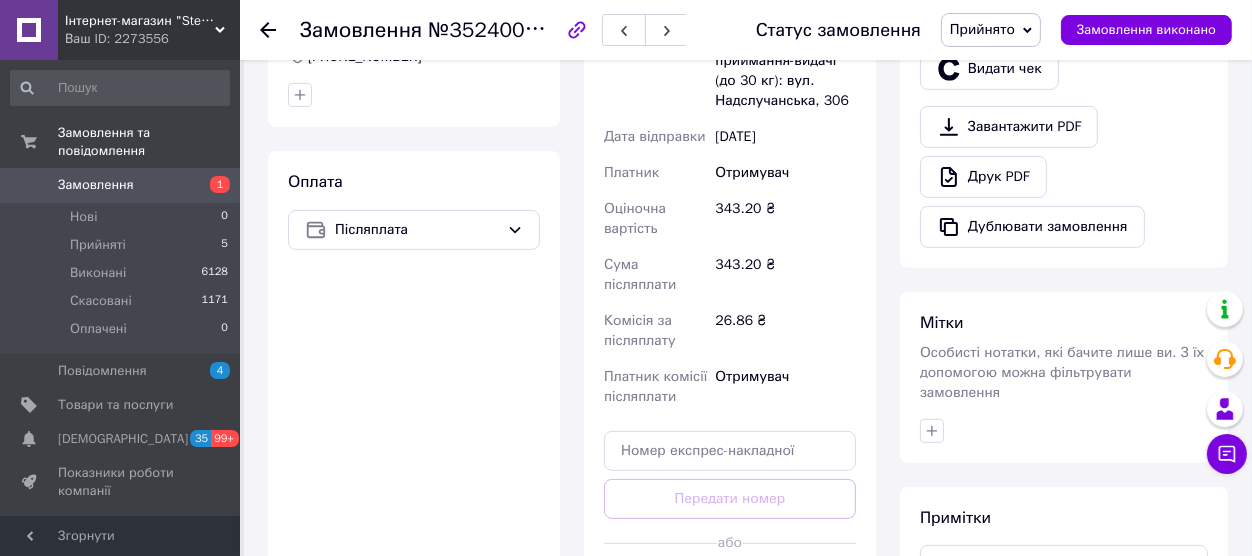click 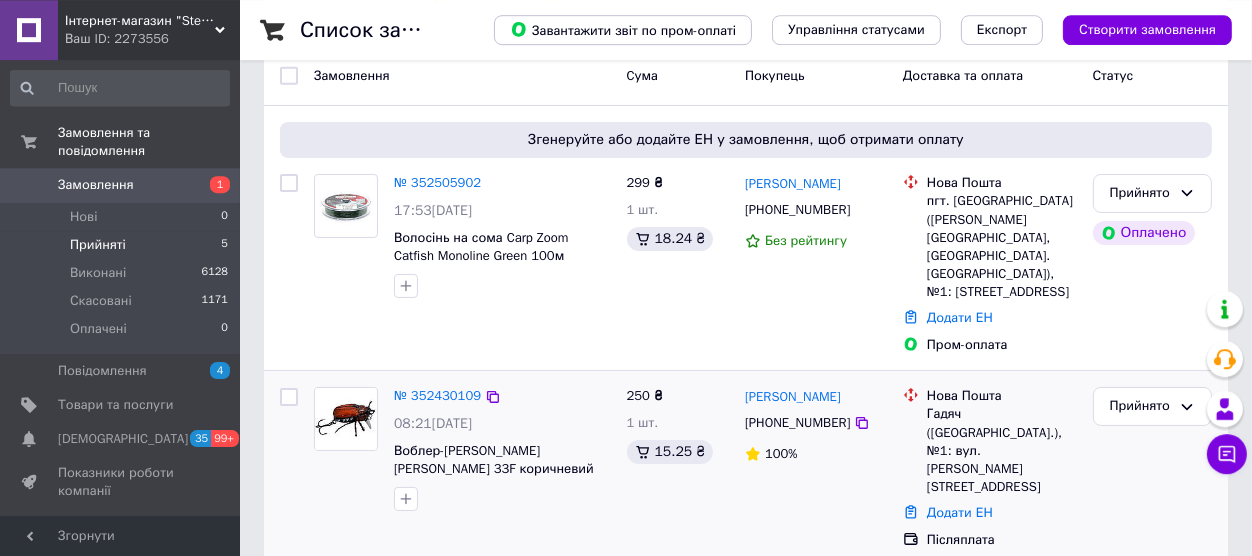 scroll, scrollTop: 220, scrollLeft: 0, axis: vertical 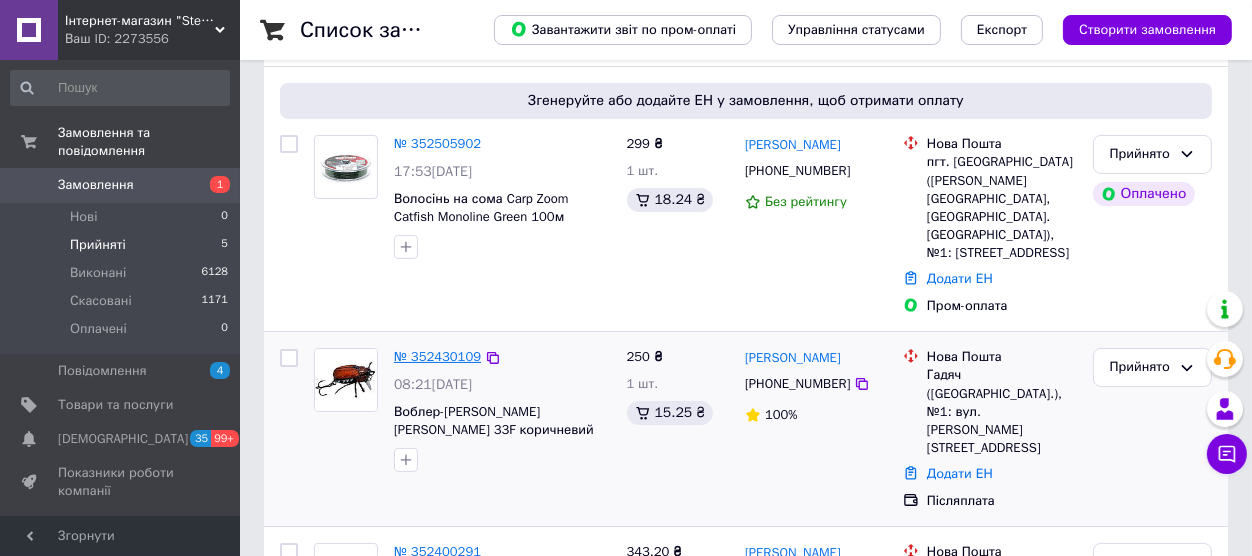 click on "№ 352430109" at bounding box center (437, 356) 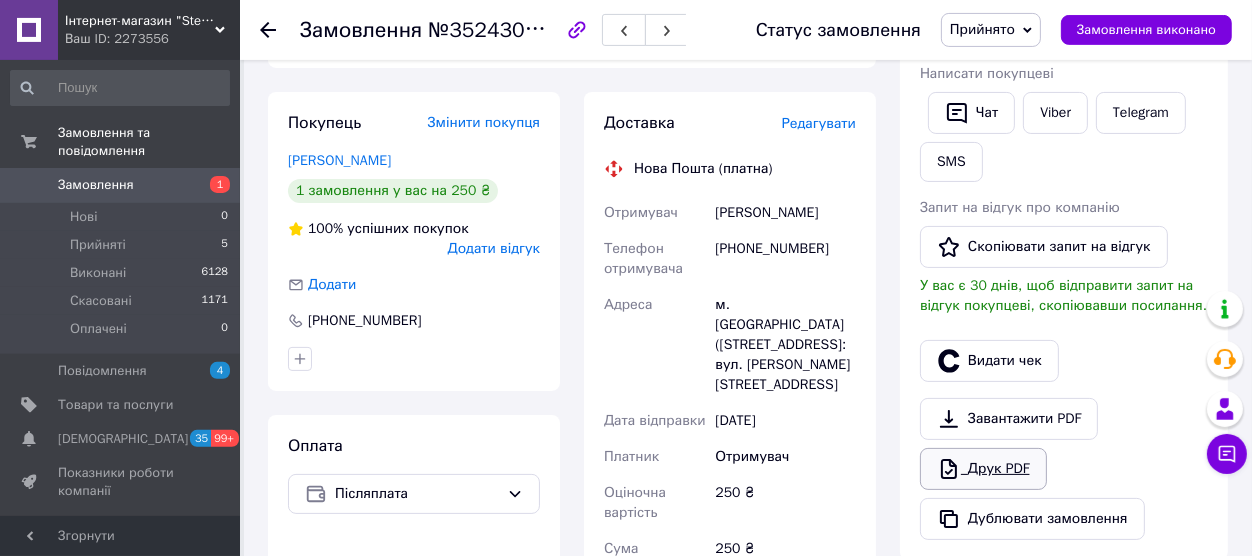 scroll, scrollTop: 440, scrollLeft: 0, axis: vertical 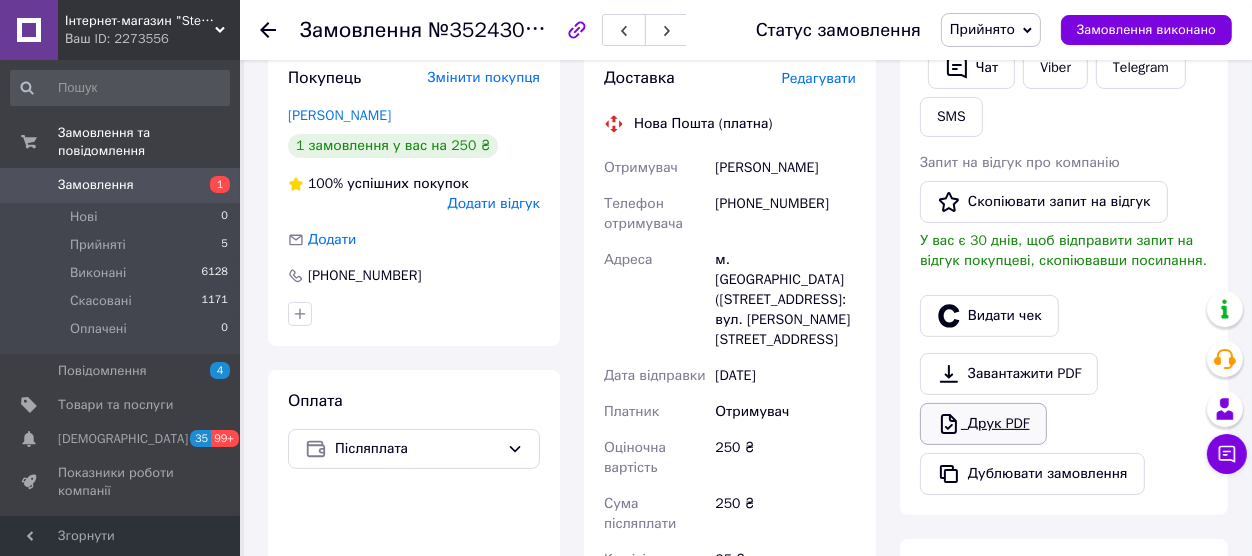click on "Друк PDF" at bounding box center [983, 424] 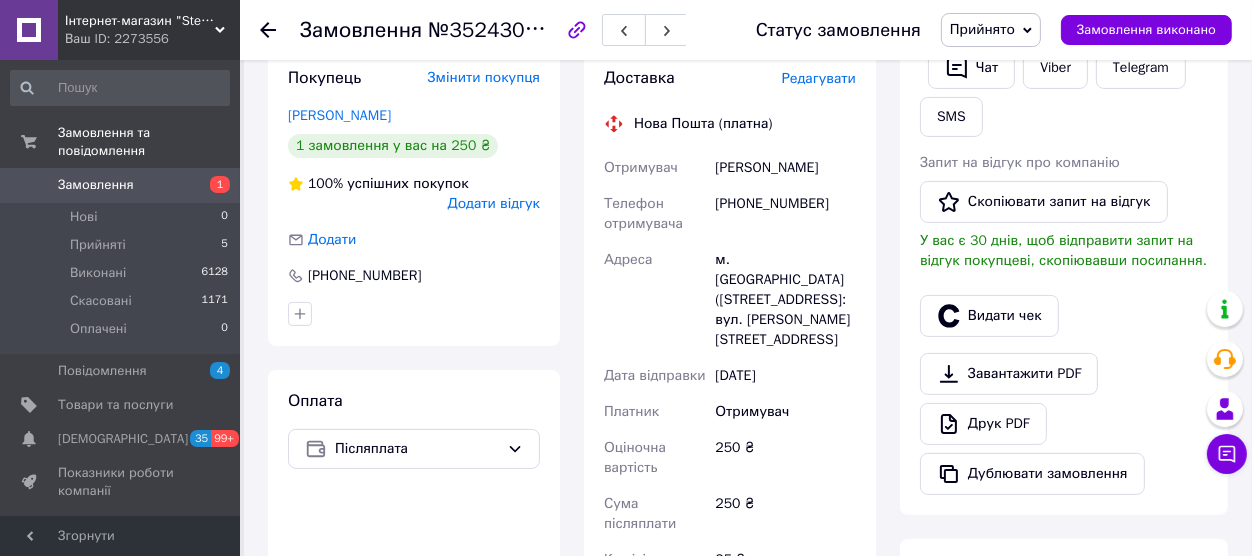 click at bounding box center (268, 30) 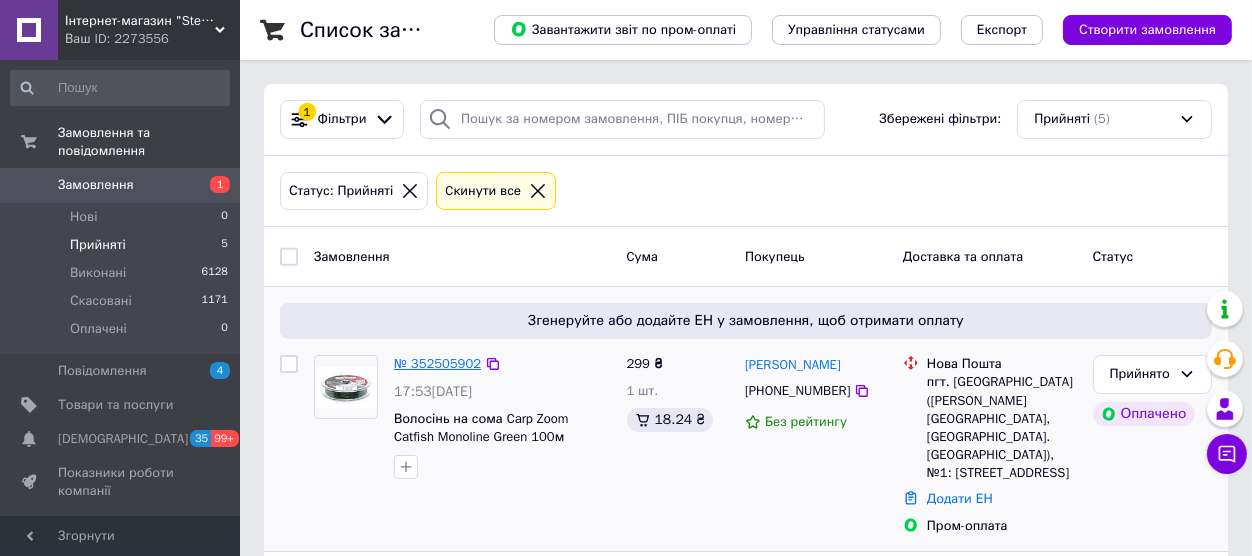 click on "№ 352505902" at bounding box center [437, 363] 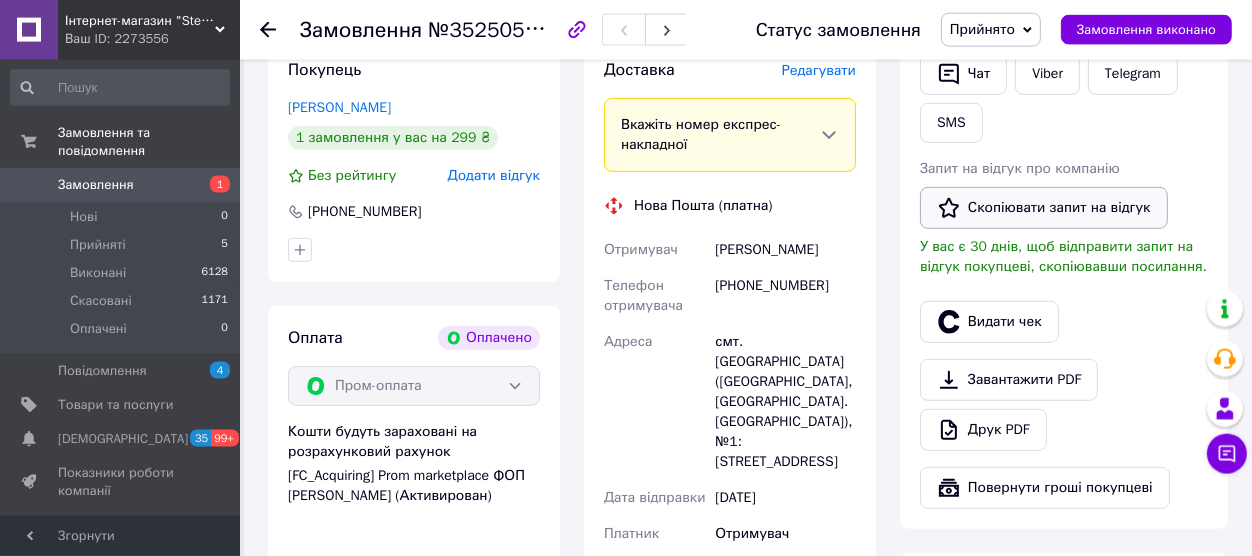 scroll, scrollTop: 1100, scrollLeft: 0, axis: vertical 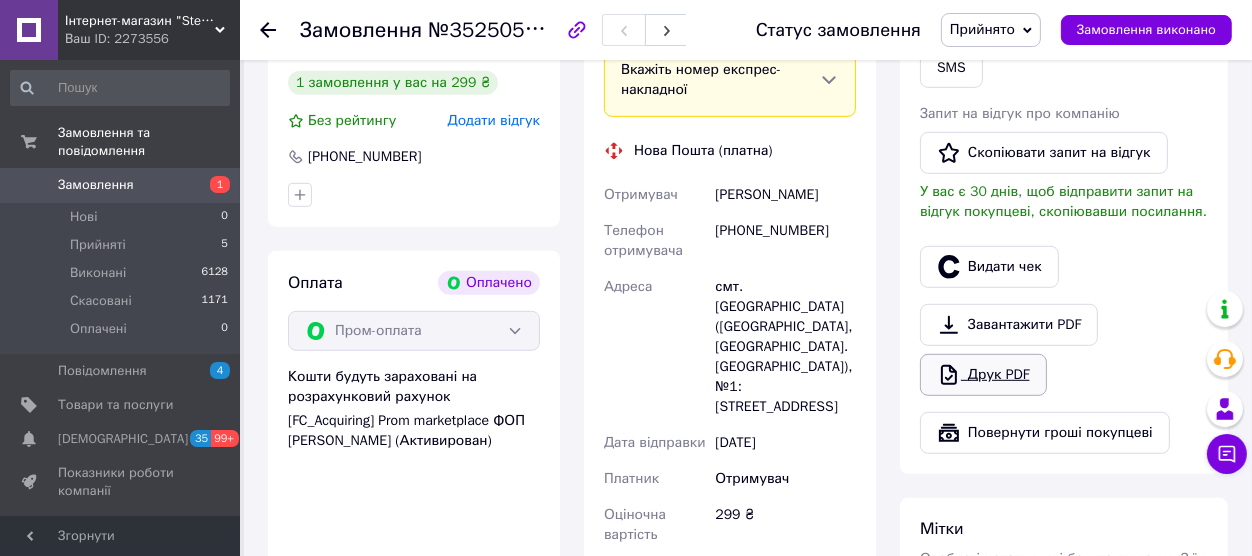 click on "Друк PDF" at bounding box center [983, 375] 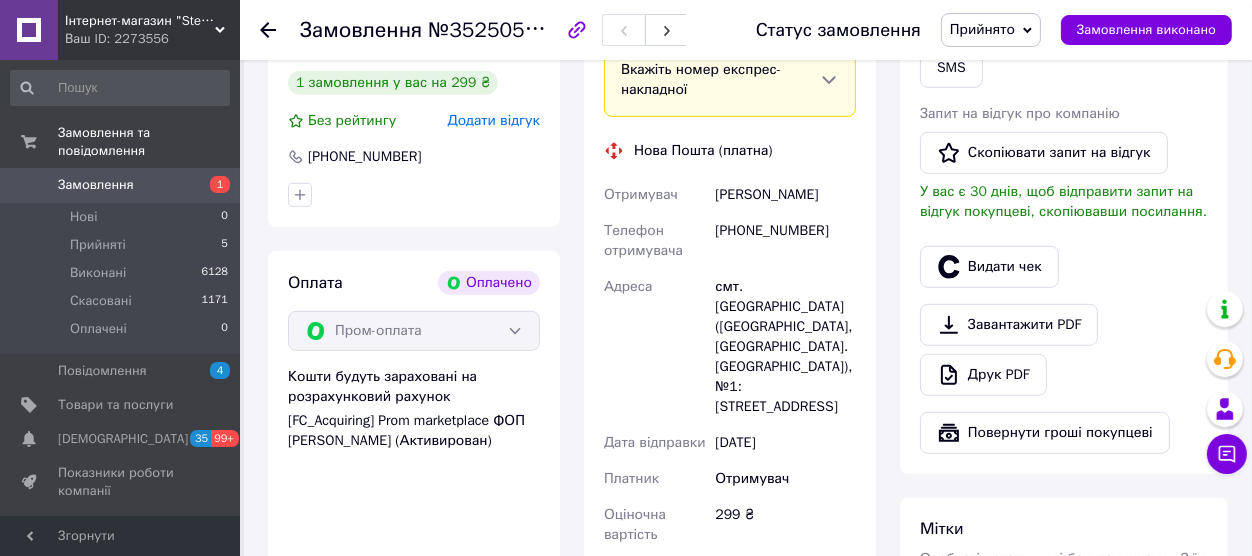 click 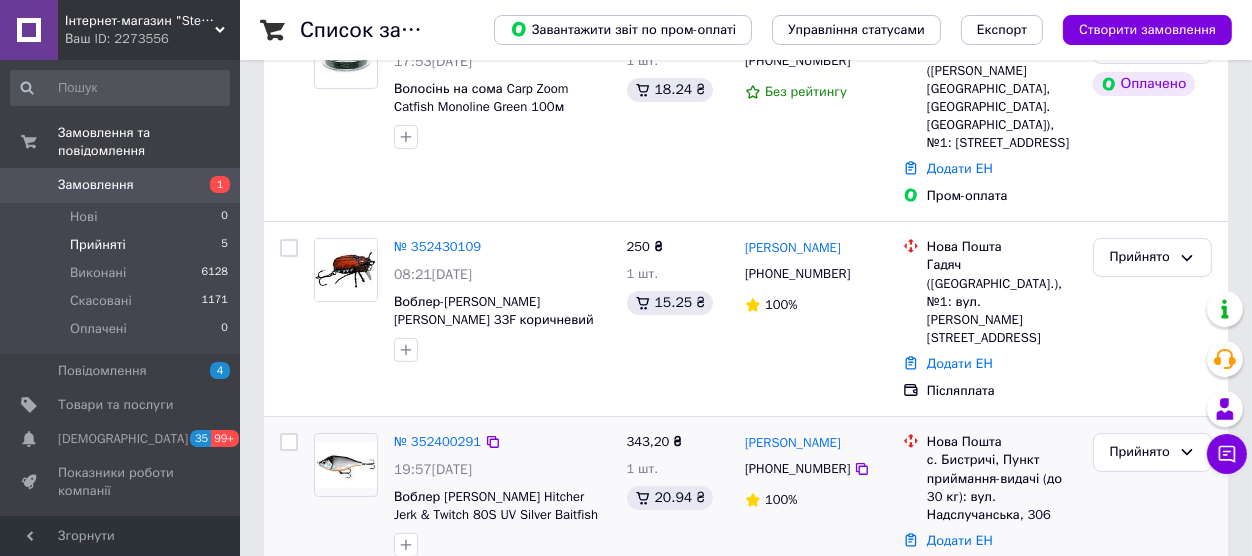 scroll, scrollTop: 660, scrollLeft: 0, axis: vertical 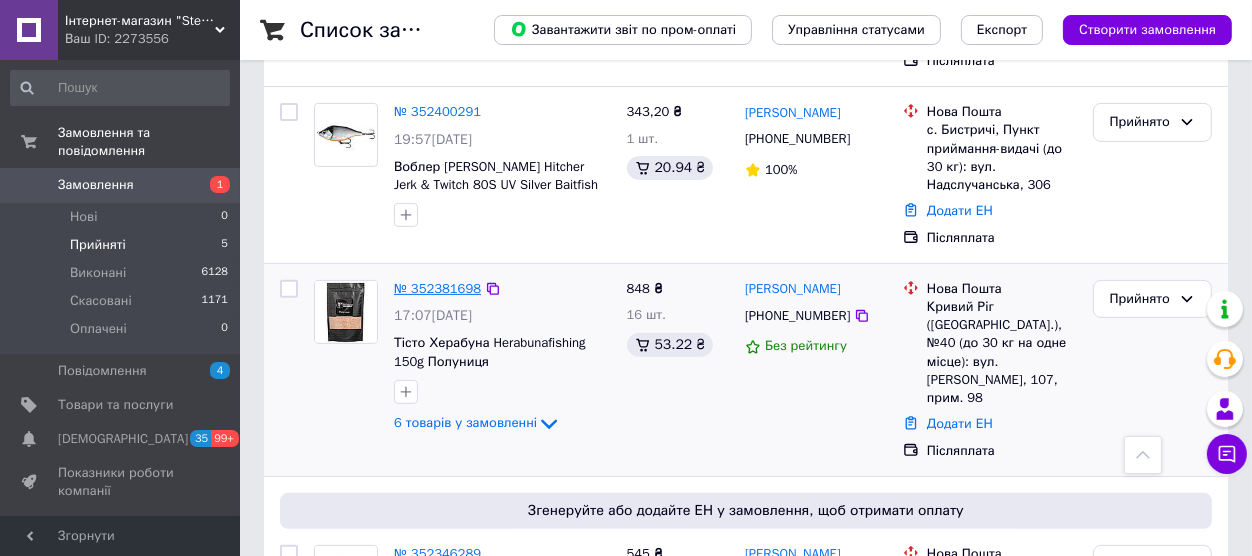 click on "№ 352381698" at bounding box center [437, 288] 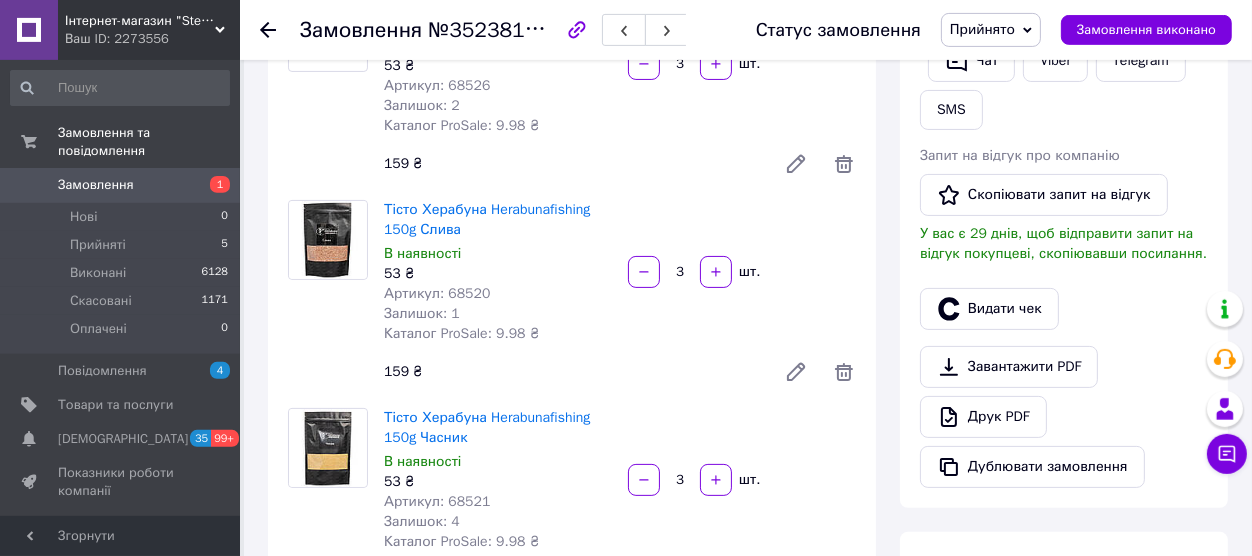 scroll, scrollTop: 550, scrollLeft: 0, axis: vertical 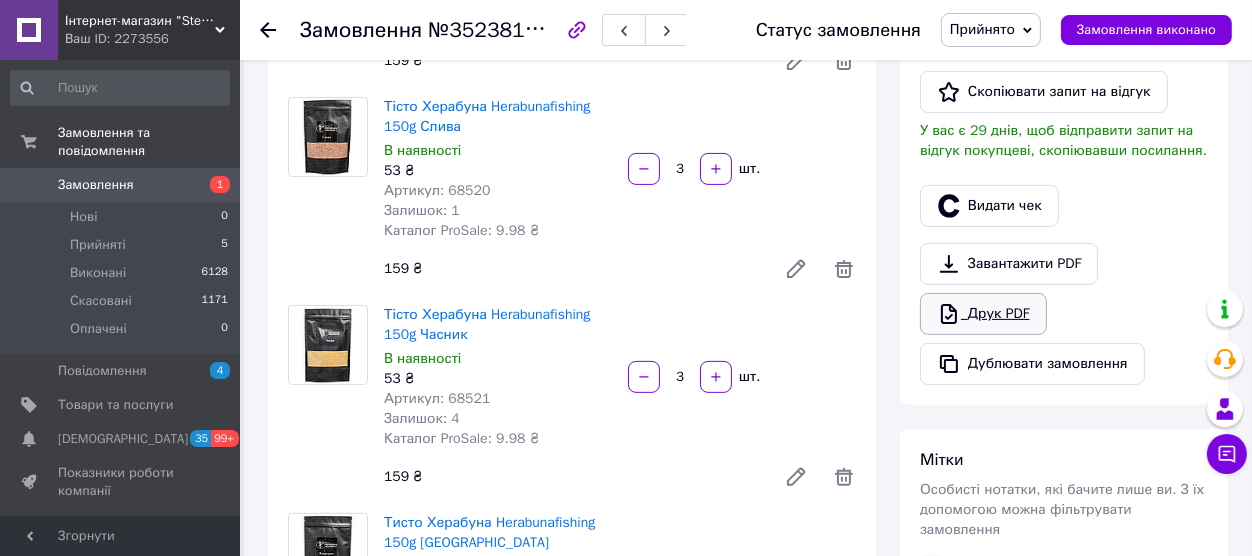 click on "Друк PDF" at bounding box center [983, 314] 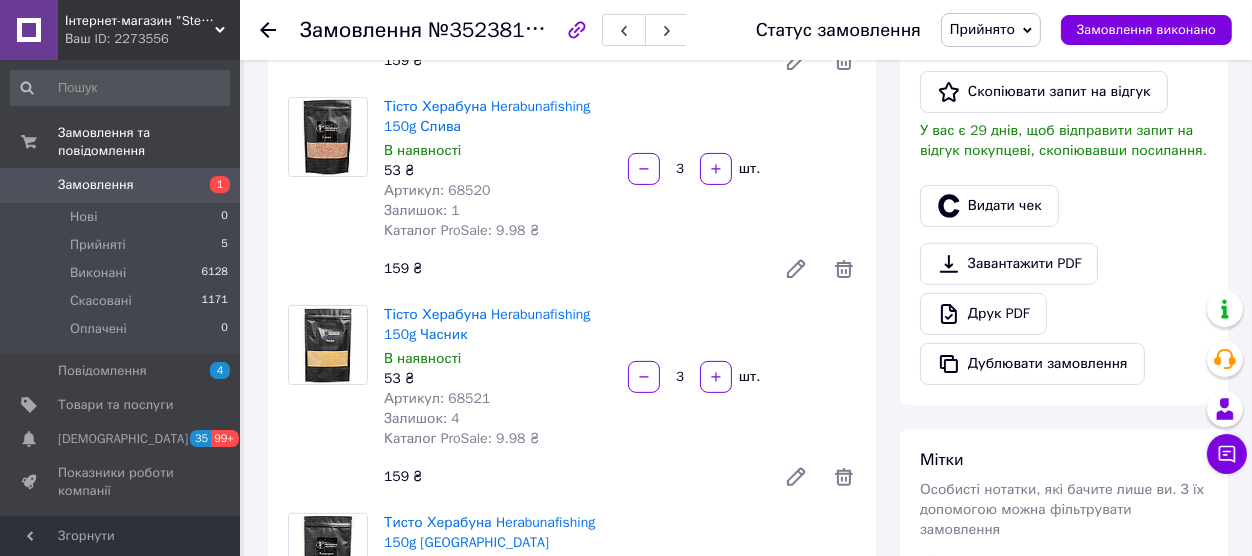 click 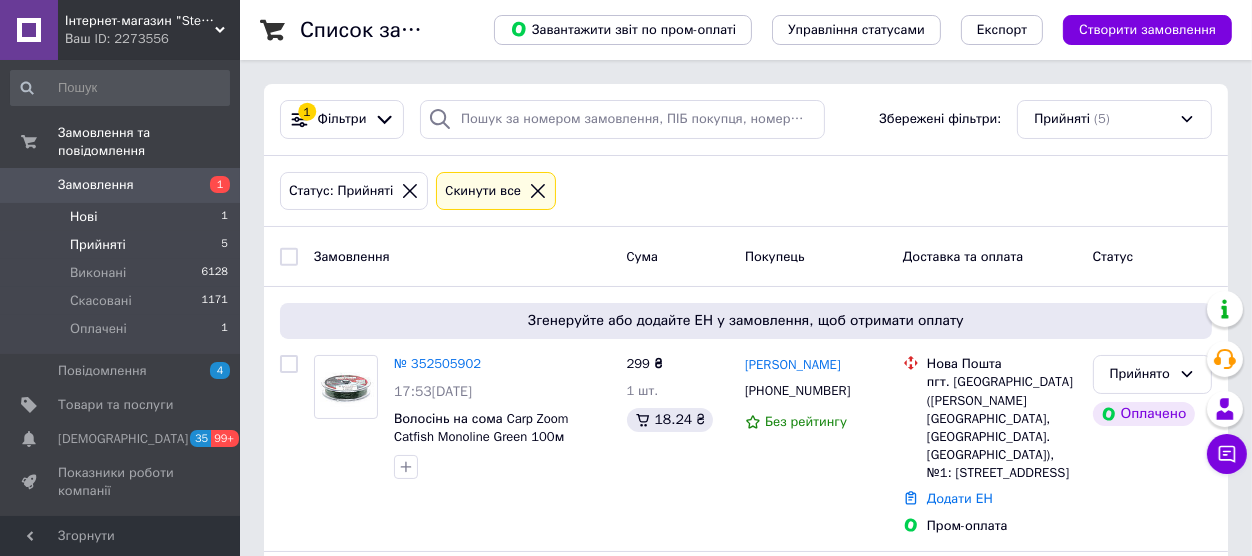 click on "Нові 1" at bounding box center [120, 217] 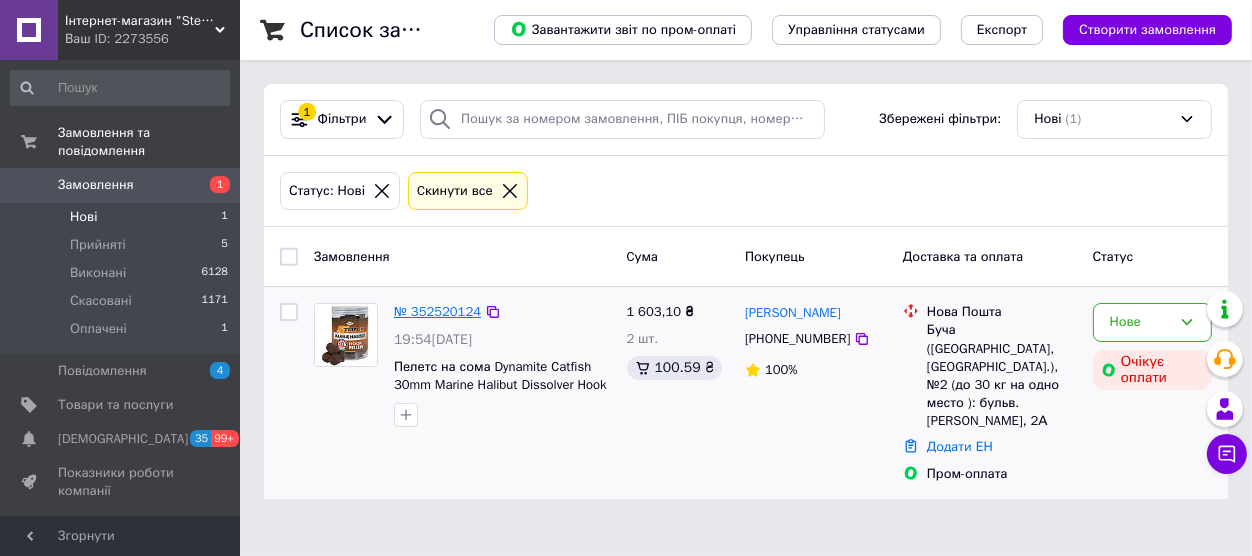 click on "№ 352520124" at bounding box center [437, 311] 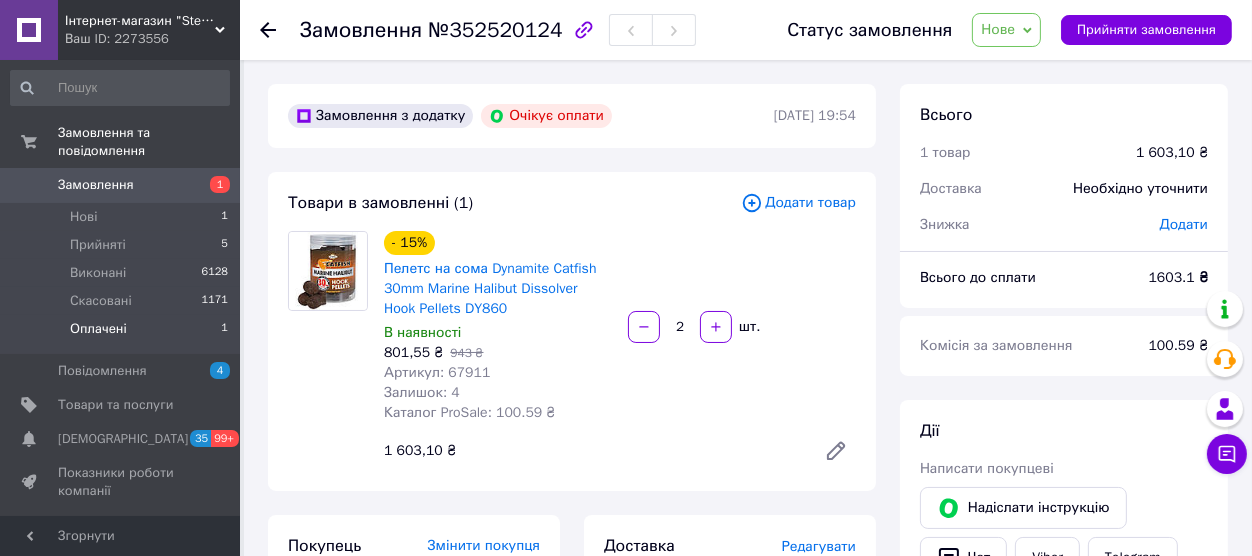 click on "Оплачені 1" at bounding box center [120, 334] 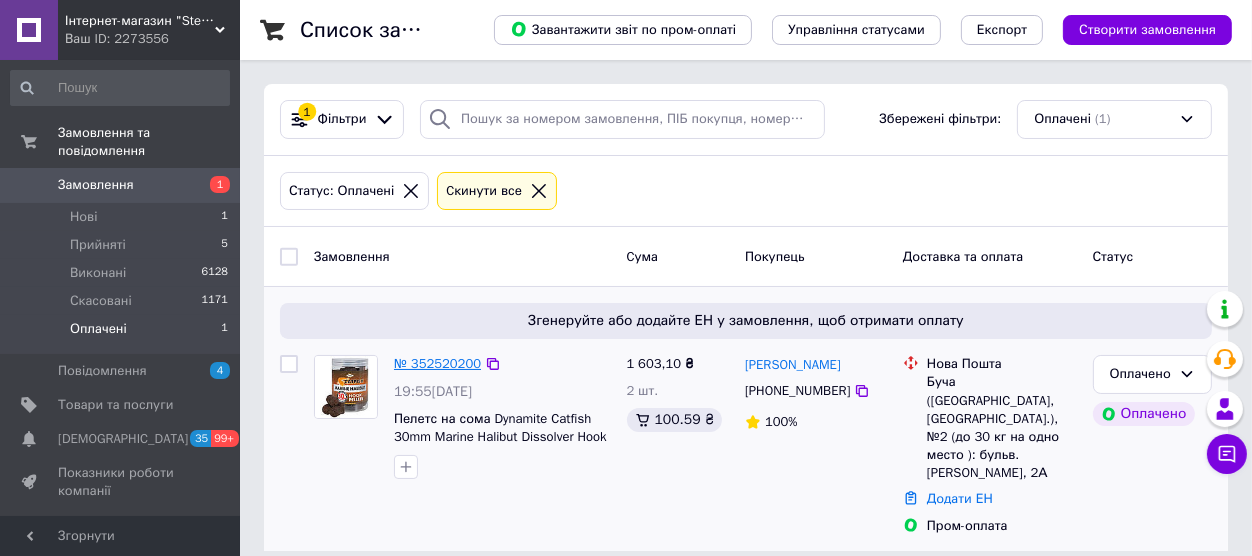 click on "№ 352520200" at bounding box center [437, 363] 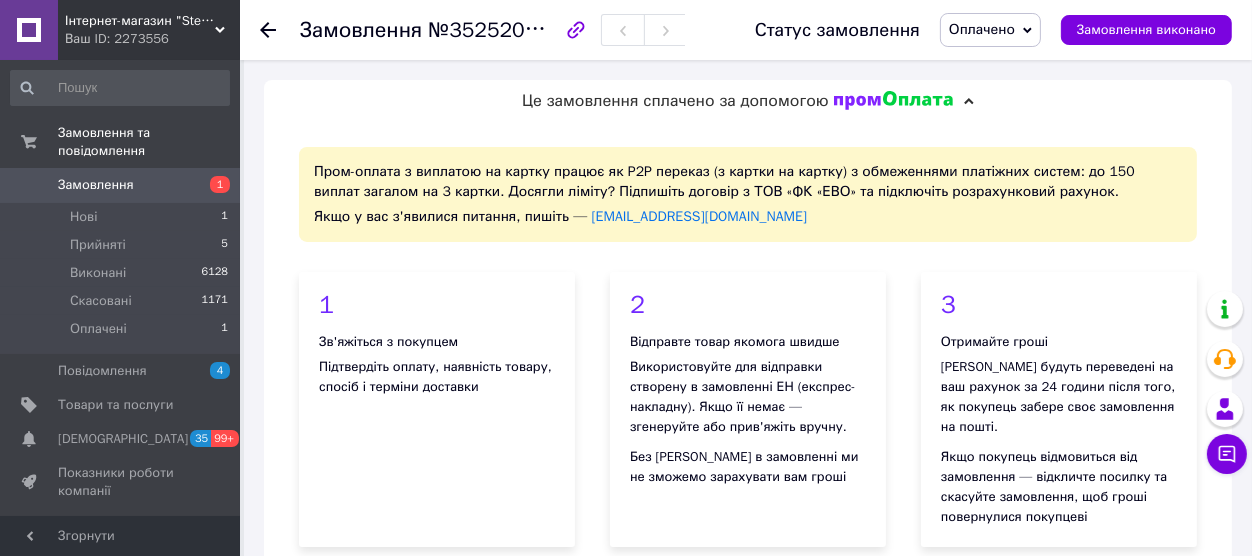 click on "Оплачено" at bounding box center [982, 29] 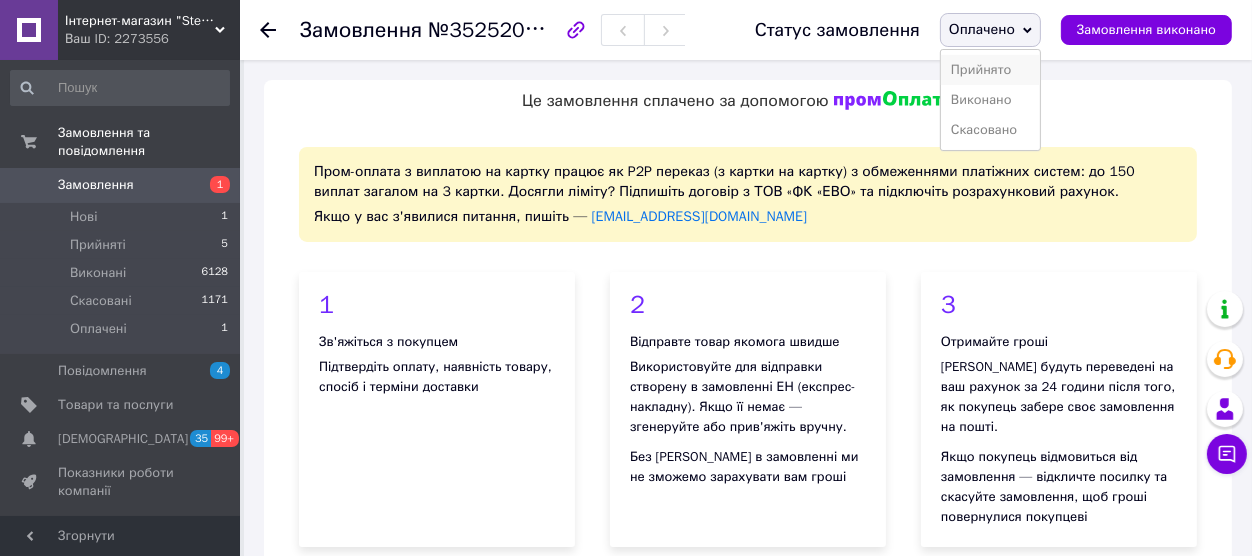 click on "Прийнято" at bounding box center (990, 70) 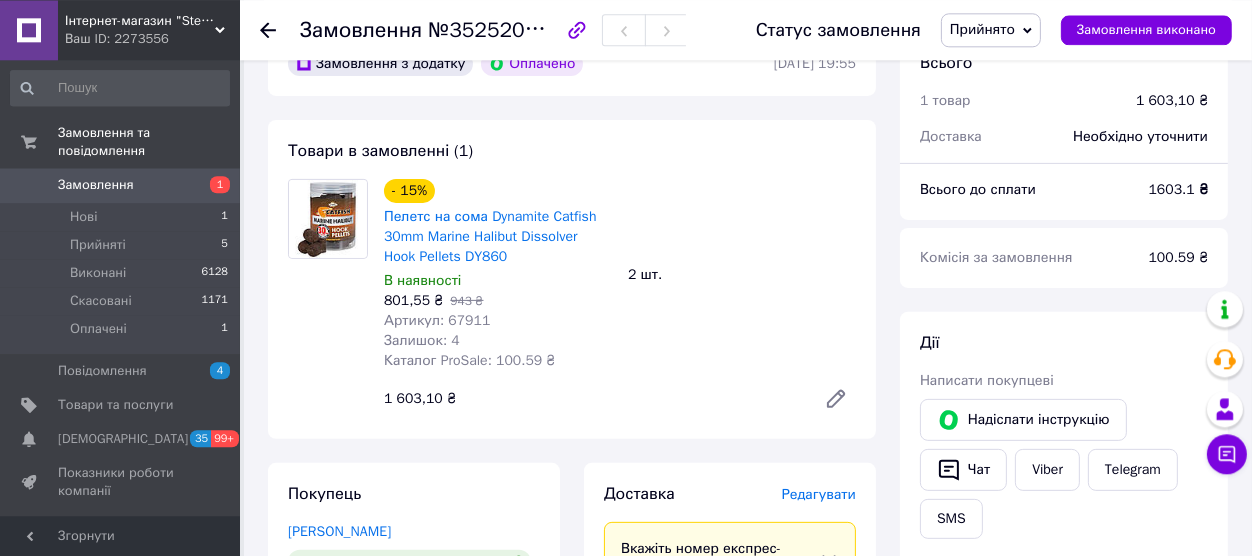 scroll, scrollTop: 440, scrollLeft: 0, axis: vertical 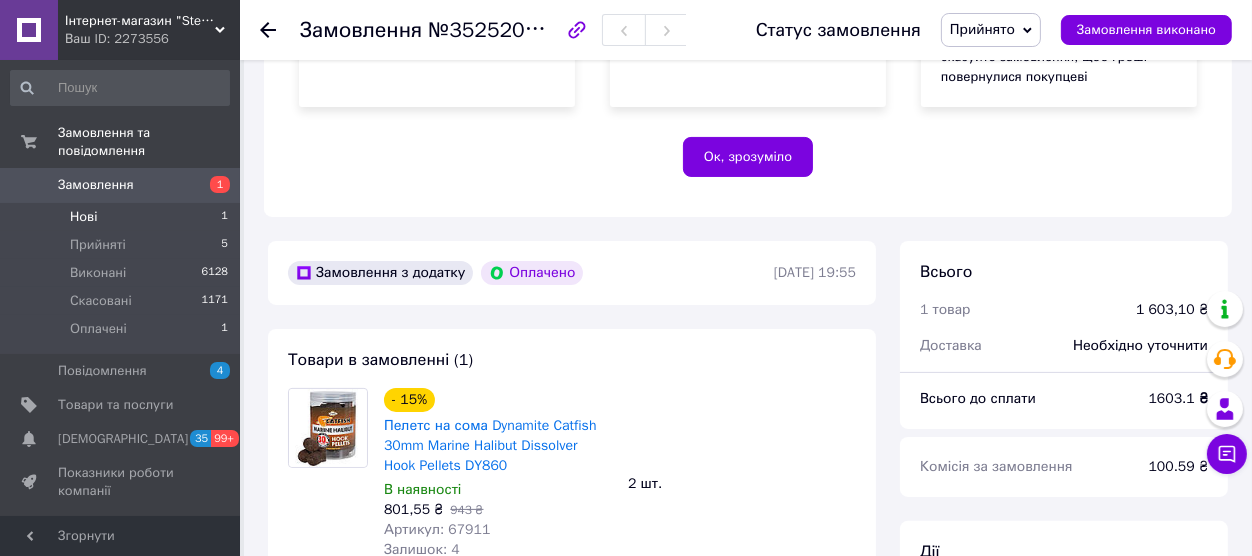 click on "Нові 1" at bounding box center [120, 217] 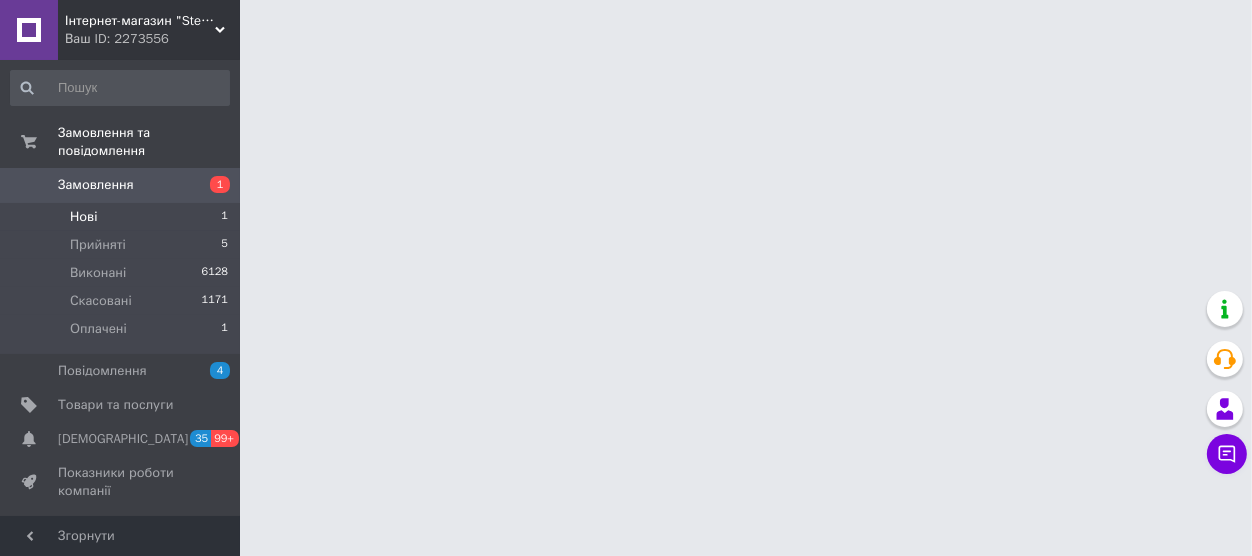scroll, scrollTop: 0, scrollLeft: 0, axis: both 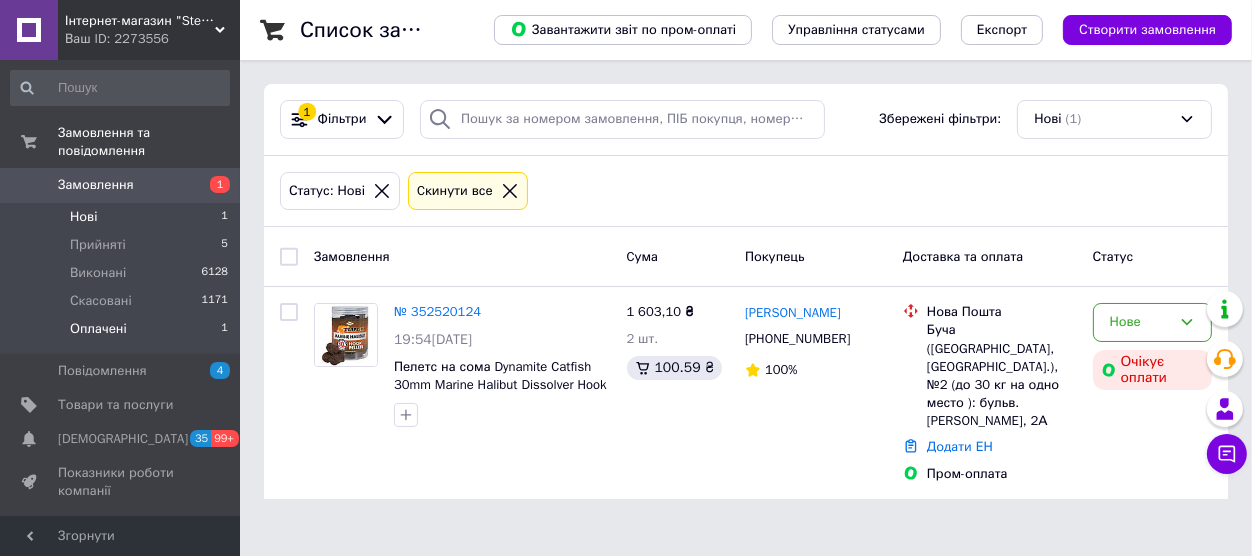 click on "Оплачені" at bounding box center [98, 329] 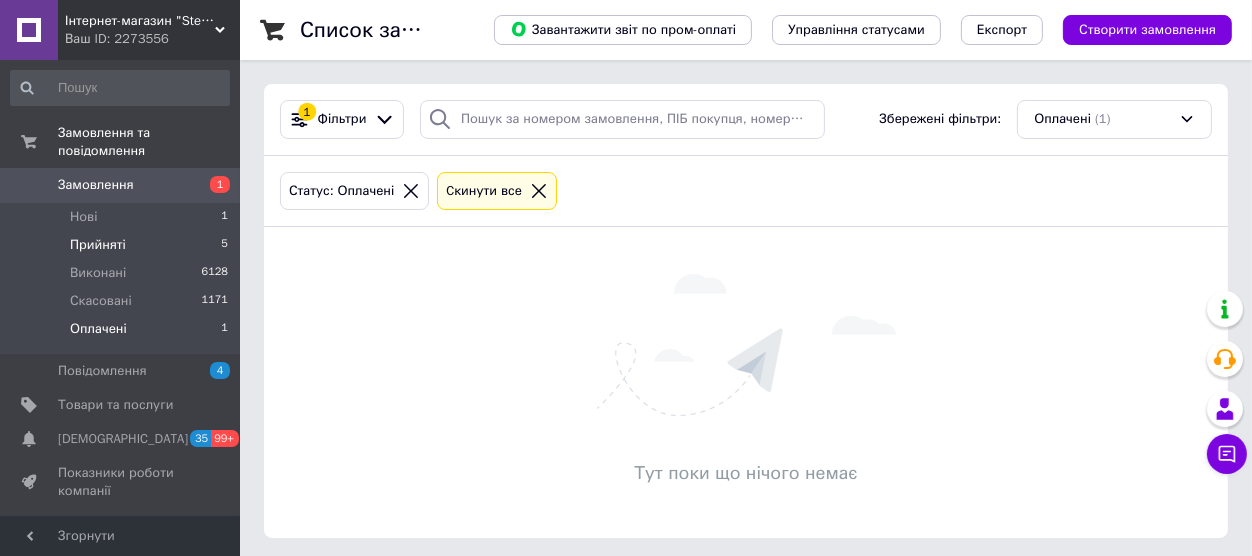 click on "Прийняті 5" at bounding box center (120, 245) 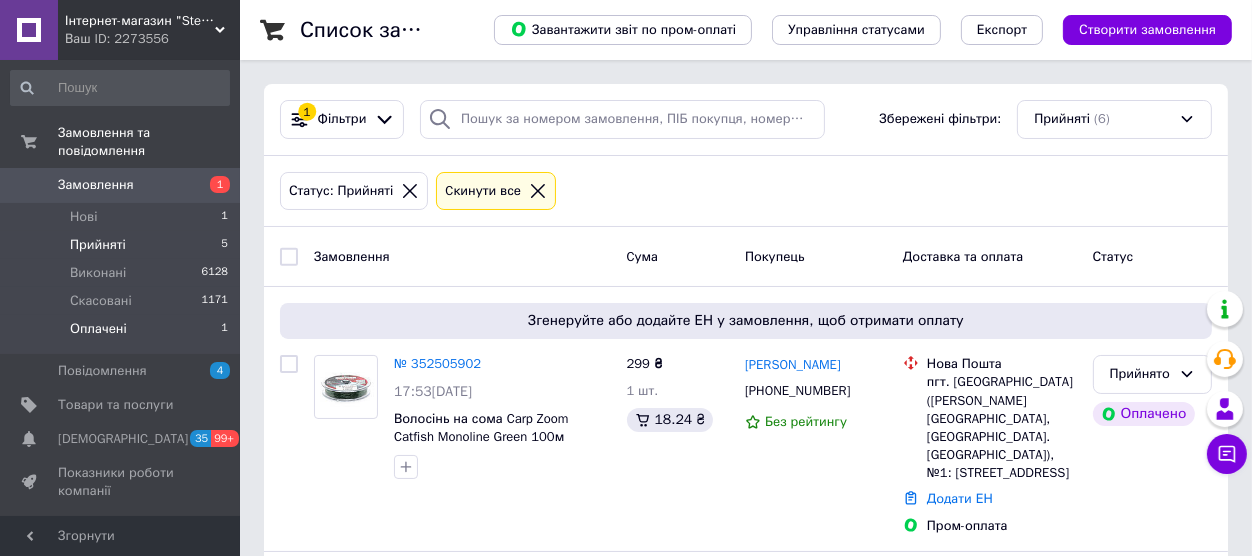 click on "Оплачені 1" at bounding box center [120, 334] 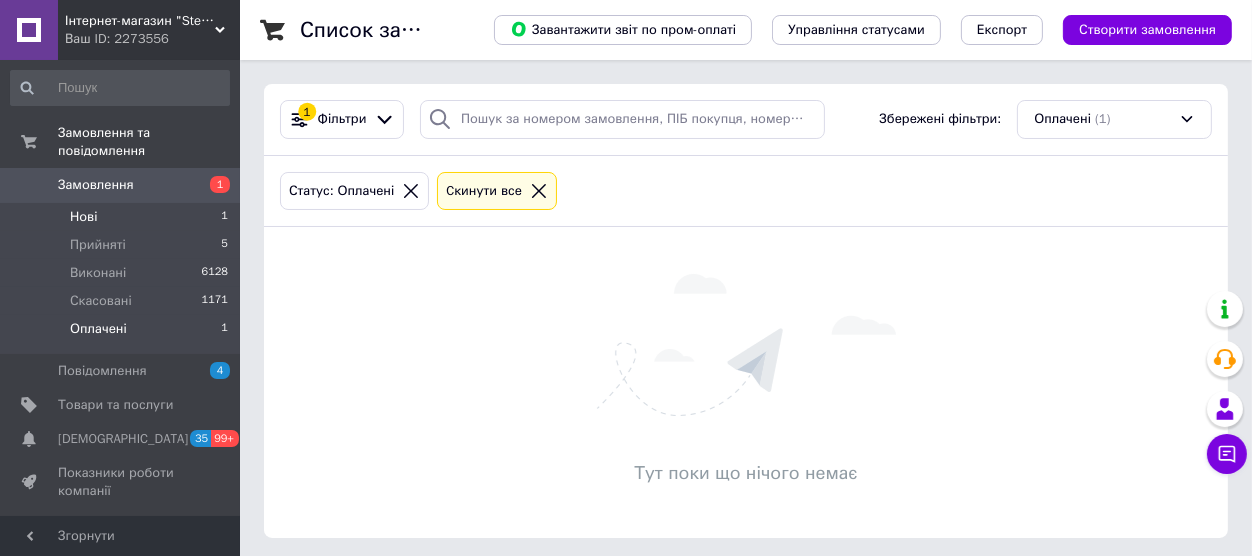 click on "Нові 1" at bounding box center [120, 217] 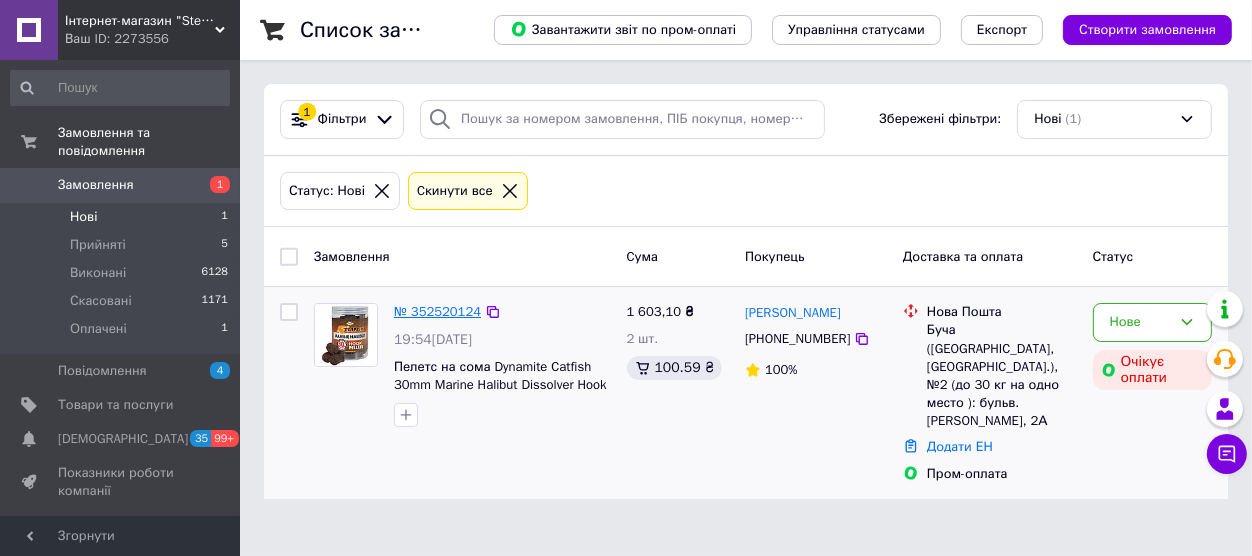 click on "№ 352520124" at bounding box center [437, 311] 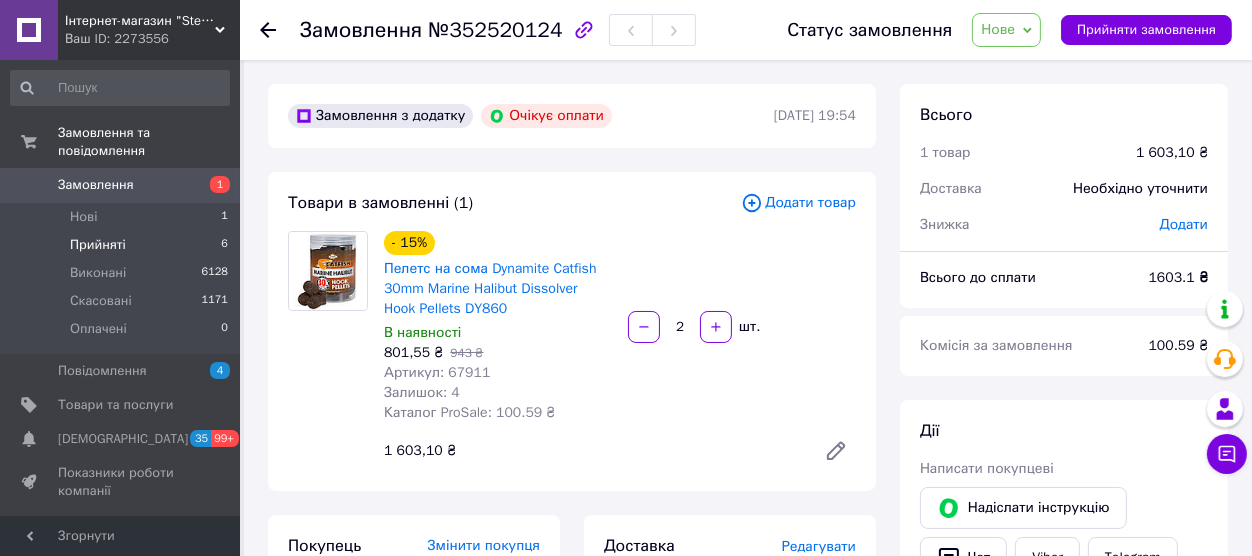 click on "Прийняті 6" at bounding box center [120, 245] 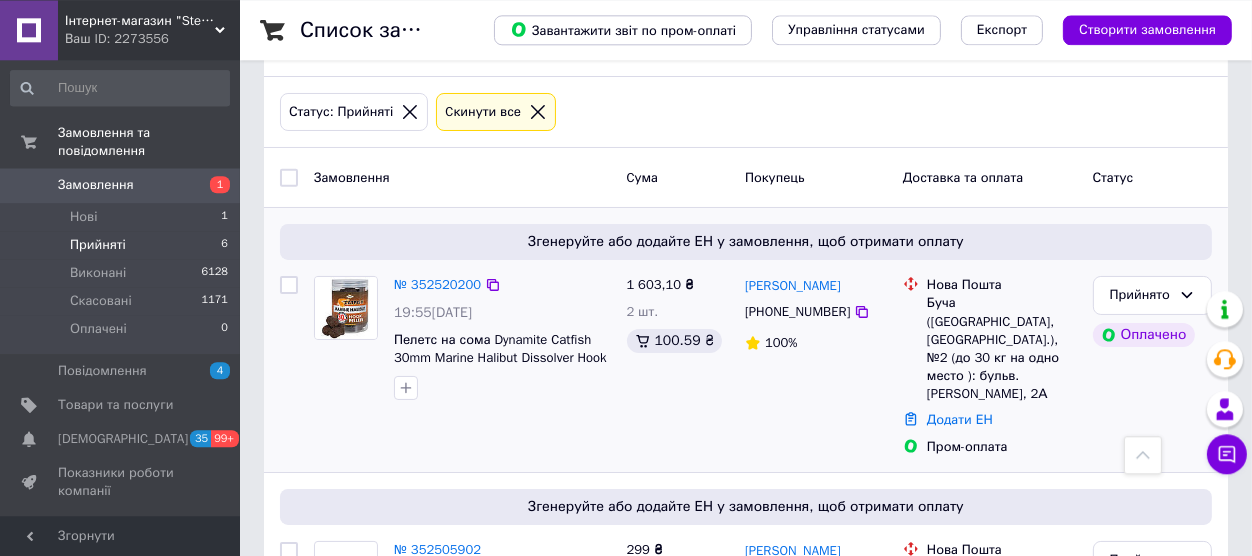 scroll, scrollTop: 0, scrollLeft: 0, axis: both 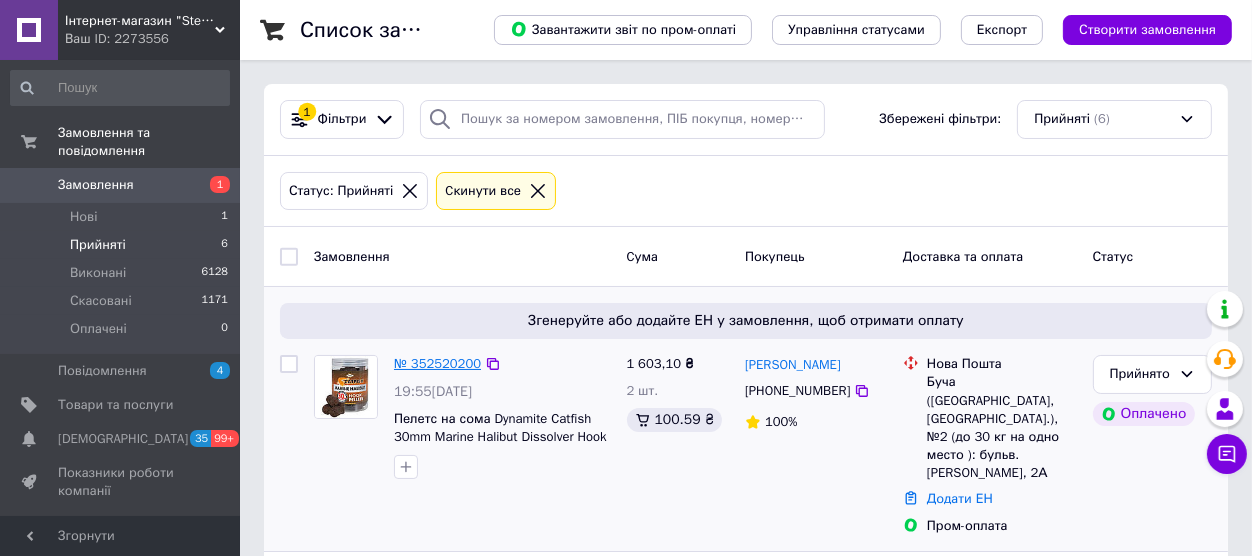 click on "№ 352520200" at bounding box center (437, 363) 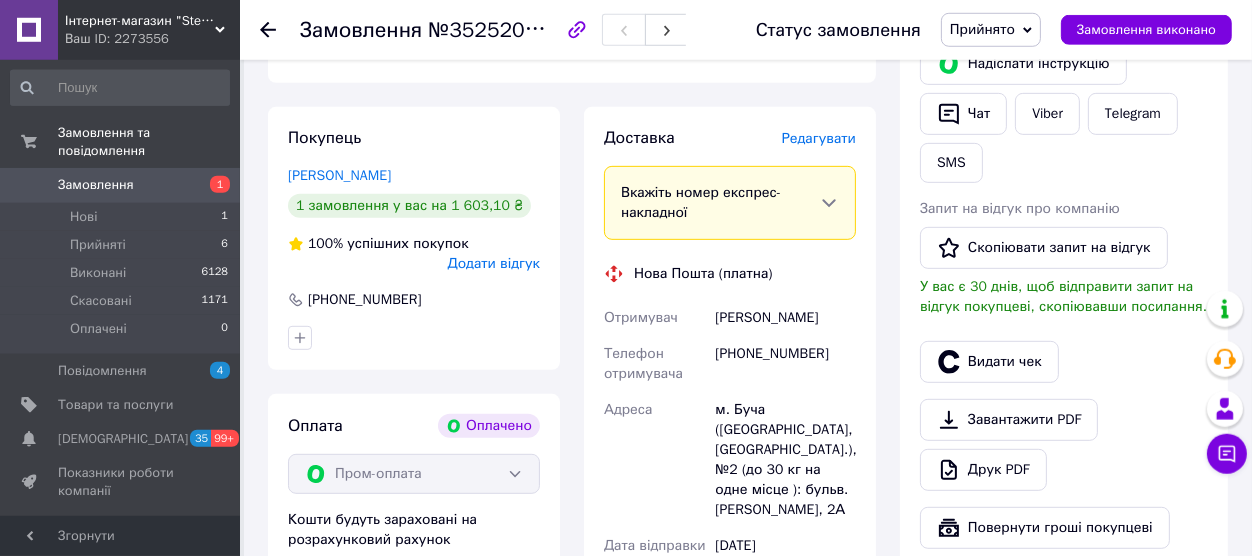 scroll, scrollTop: 1100, scrollLeft: 0, axis: vertical 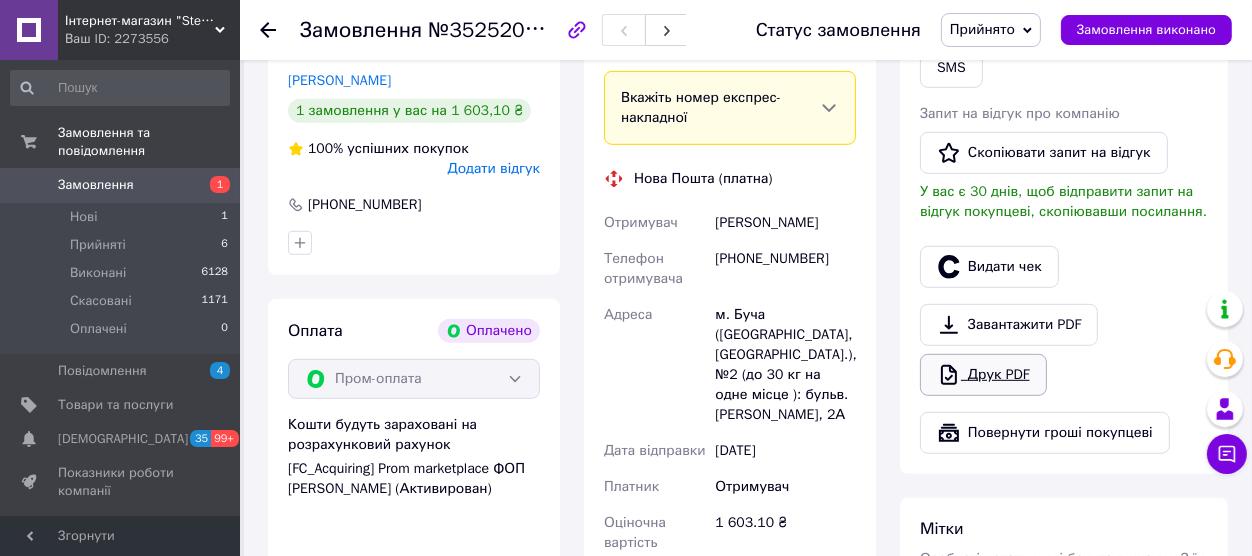click on "Друк PDF" at bounding box center [983, 375] 